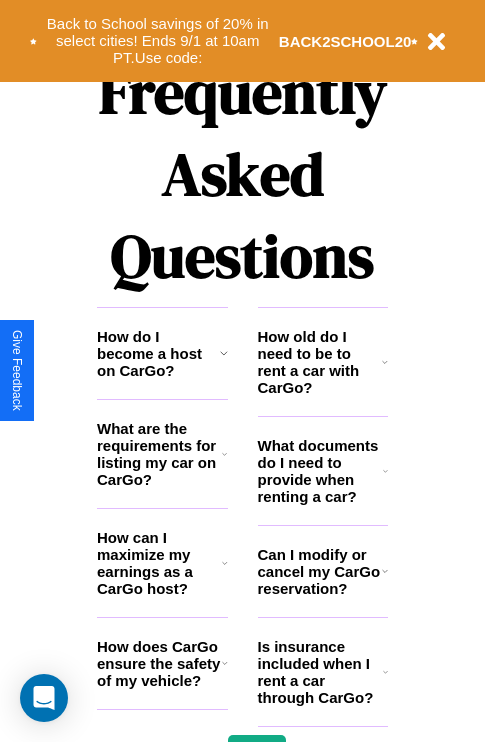 scroll, scrollTop: 2423, scrollLeft: 0, axis: vertical 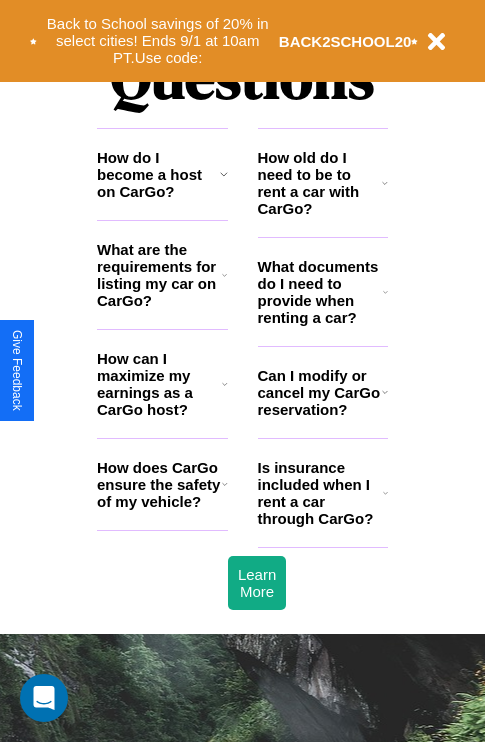 click 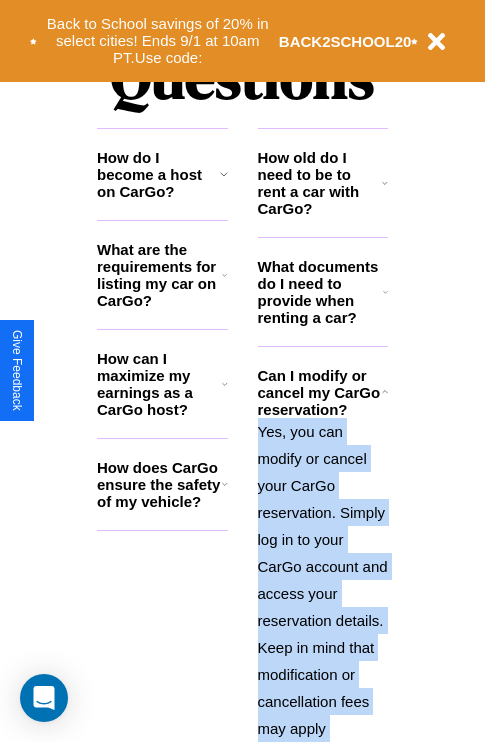 scroll, scrollTop: 2620, scrollLeft: 0, axis: vertical 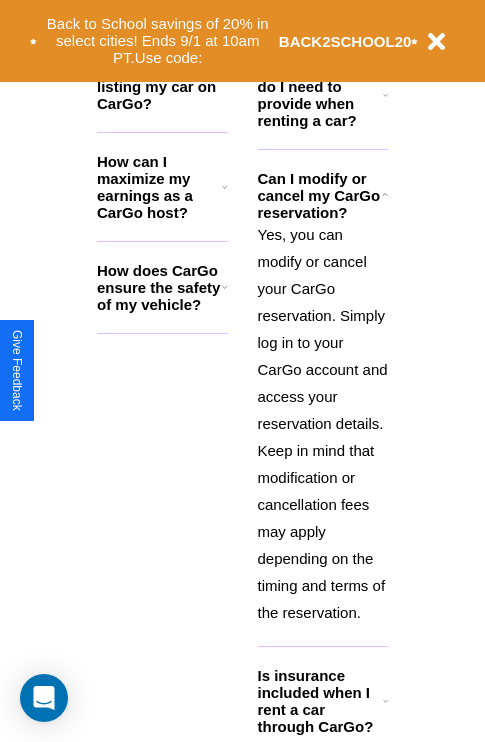 click 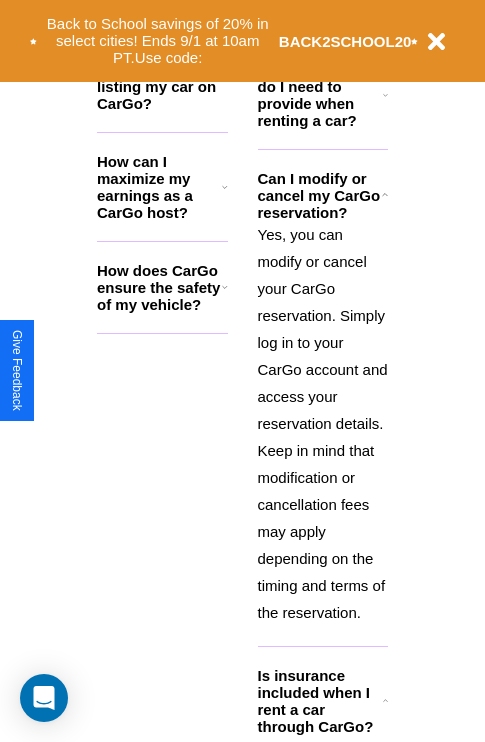 click 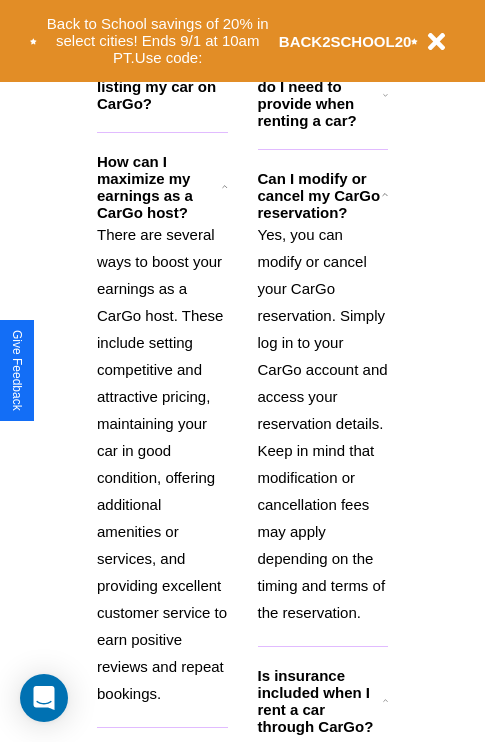 click on "What are the requirements for listing my car on CarGo?" at bounding box center (159, 78) 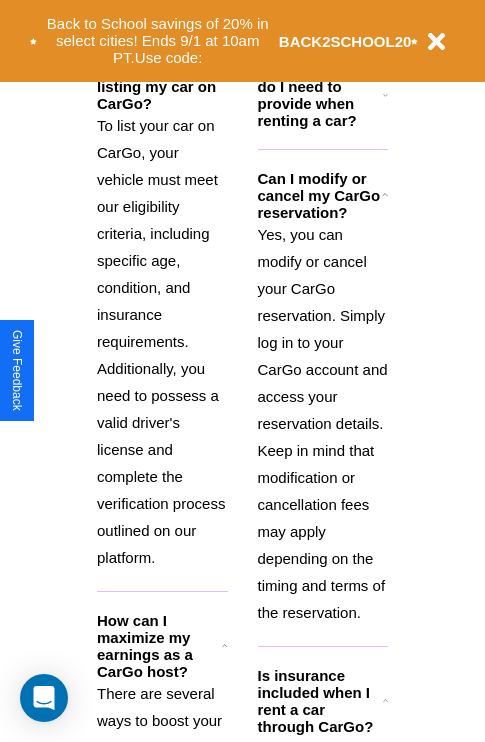 click 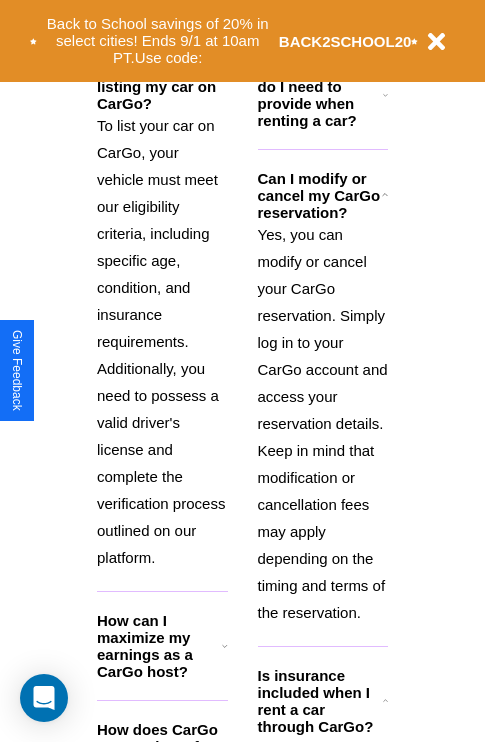 click on "What documents do I need to provide when renting a car?" at bounding box center (321, 95) 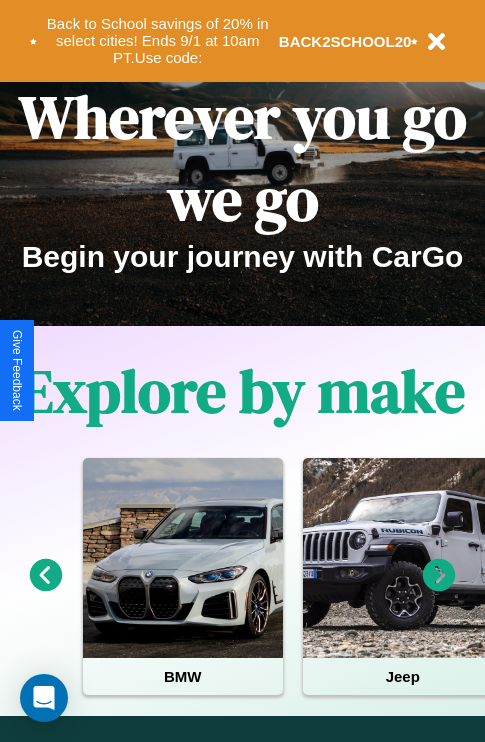 scroll, scrollTop: 0, scrollLeft: 0, axis: both 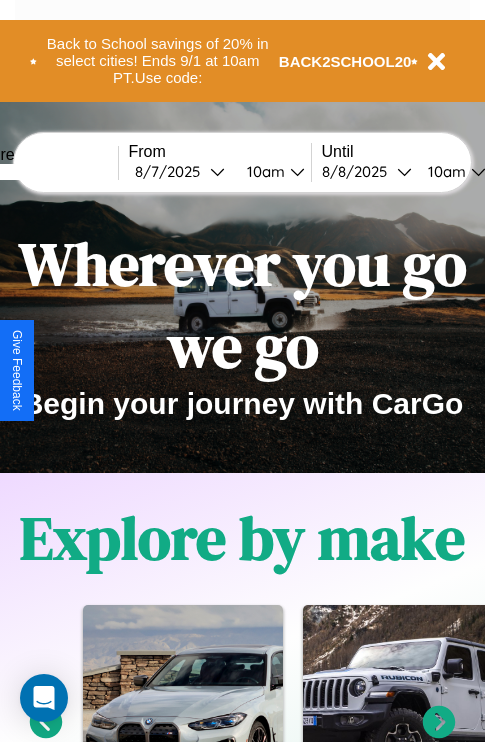 click at bounding box center [43, 172] 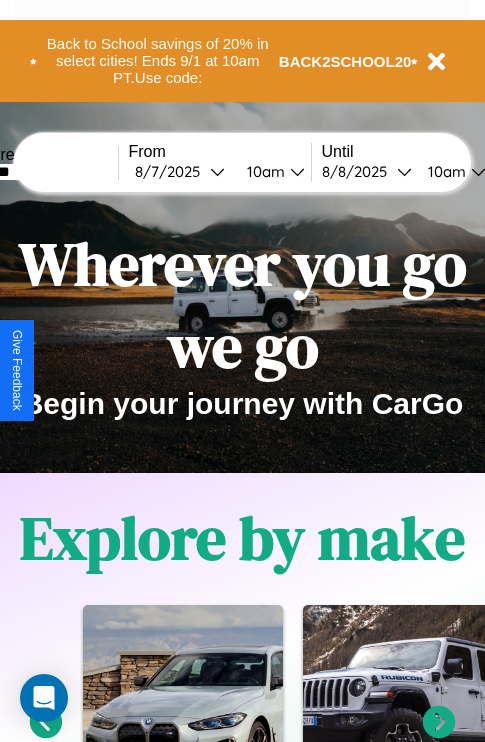 type on "*******" 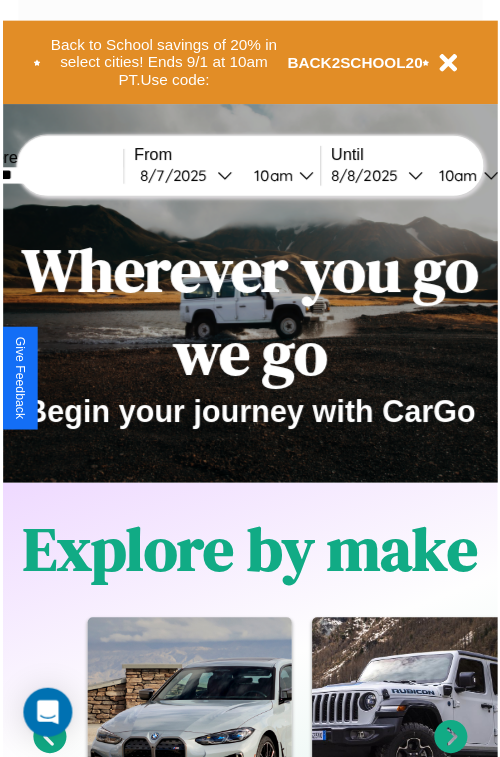 select on "*" 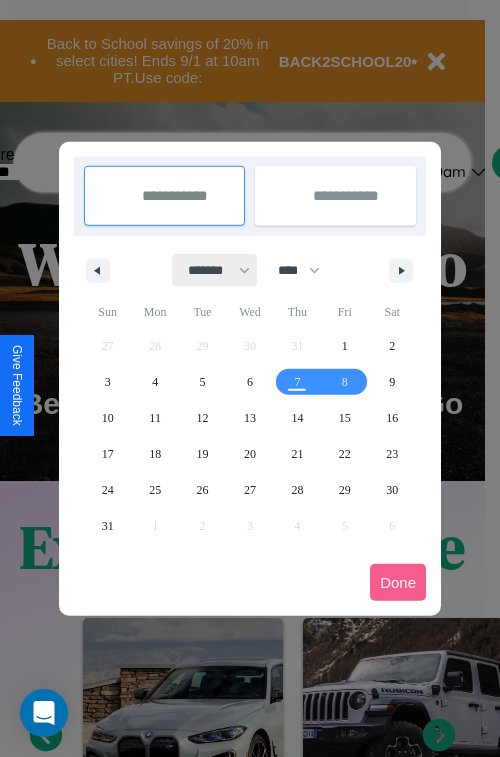 click on "******* ******** ***** ***** *** **** **** ****** ********* ******* ******** ********" at bounding box center [215, 270] 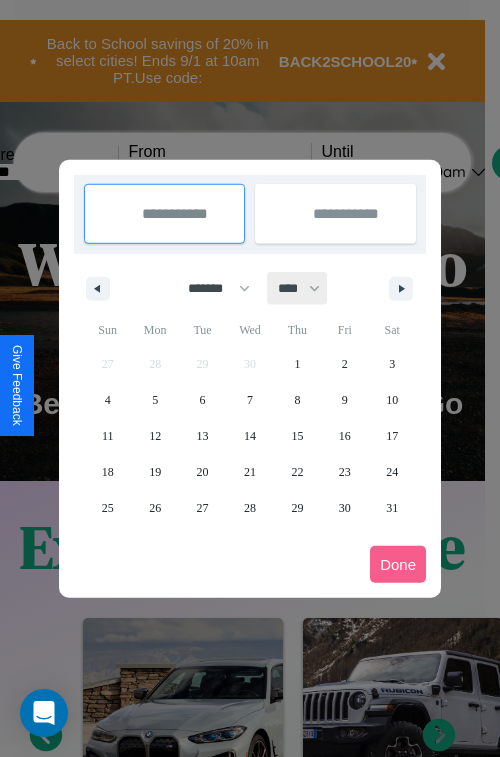 click on "**** **** **** **** **** **** **** **** **** **** **** **** **** **** **** **** **** **** **** **** **** **** **** **** **** **** **** **** **** **** **** **** **** **** **** **** **** **** **** **** **** **** **** **** **** **** **** **** **** **** **** **** **** **** **** **** **** **** **** **** **** **** **** **** **** **** **** **** **** **** **** **** **** **** **** **** **** **** **** **** **** **** **** **** **** **** **** **** **** **** **** **** **** **** **** **** **** **** **** **** **** **** **** **** **** **** **** **** **** **** **** **** **** **** **** **** **** **** **** **** ****" at bounding box center [298, 288] 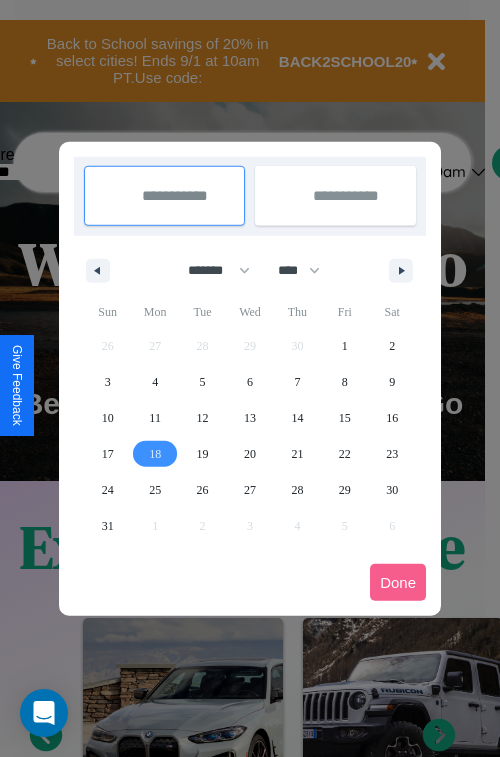 click on "18" at bounding box center [155, 454] 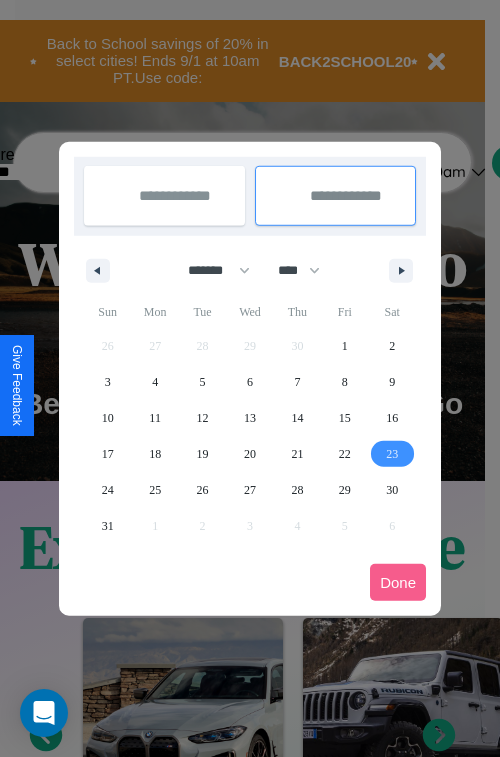 click on "23" at bounding box center (392, 454) 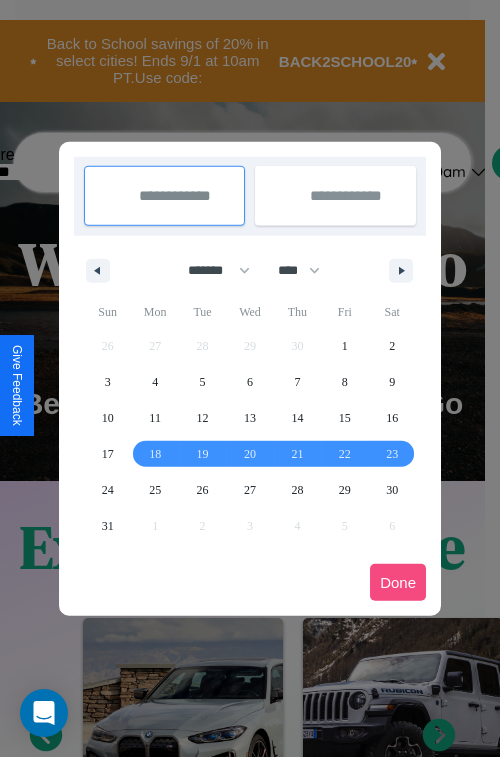 click on "Done" at bounding box center [398, 582] 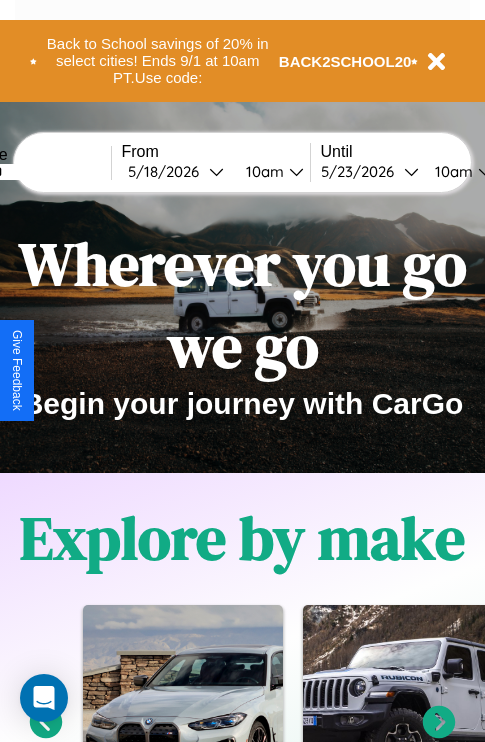 scroll, scrollTop: 0, scrollLeft: 75, axis: horizontal 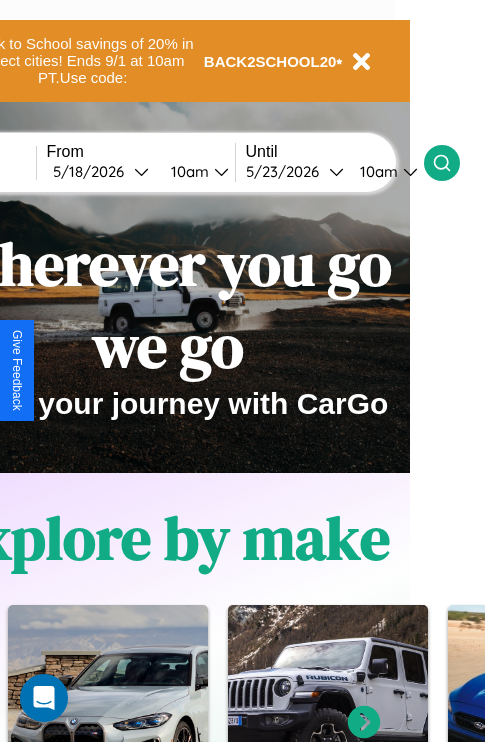 click 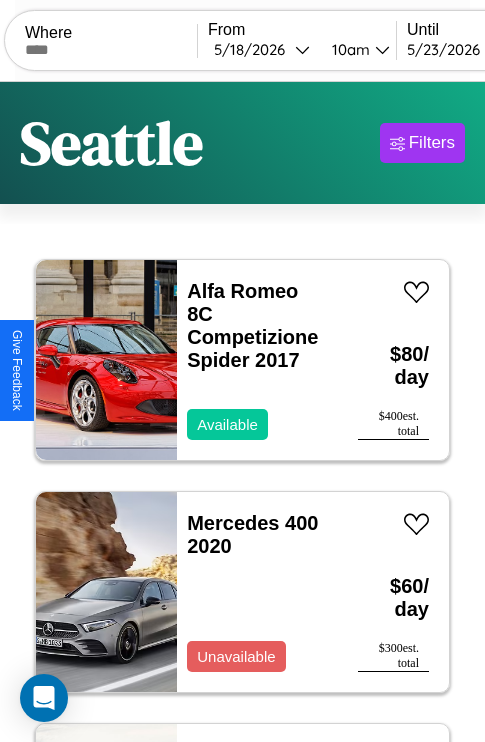 scroll, scrollTop: 66, scrollLeft: 0, axis: vertical 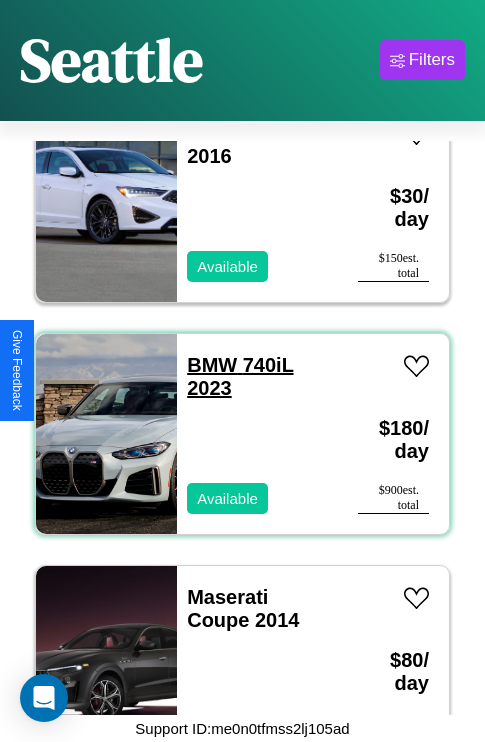 click on "BMW   740iL   2023" at bounding box center (240, 376) 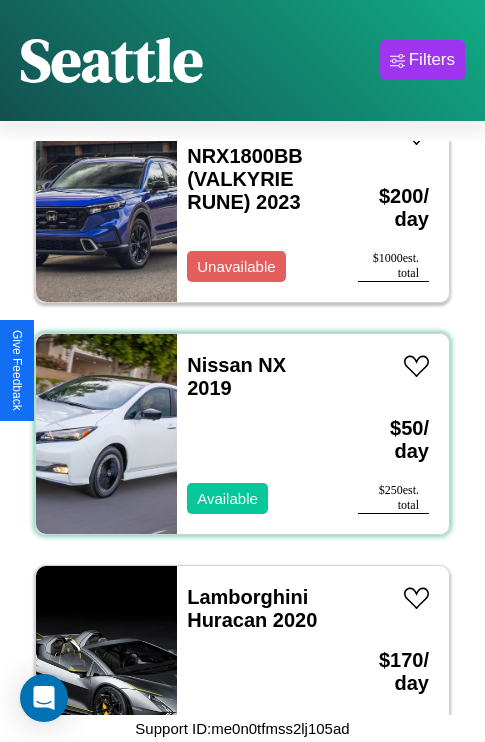 click on "Nissan   NX   2019 Available" at bounding box center [257, 434] 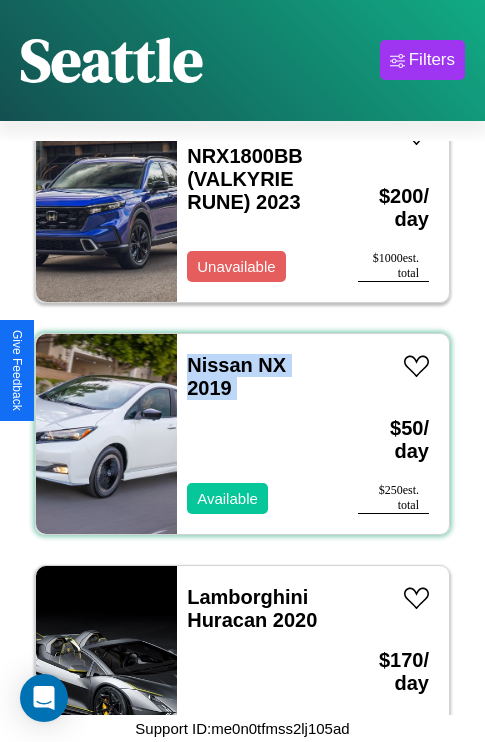 click on "Nissan   NX   2019 Available" at bounding box center [257, 434] 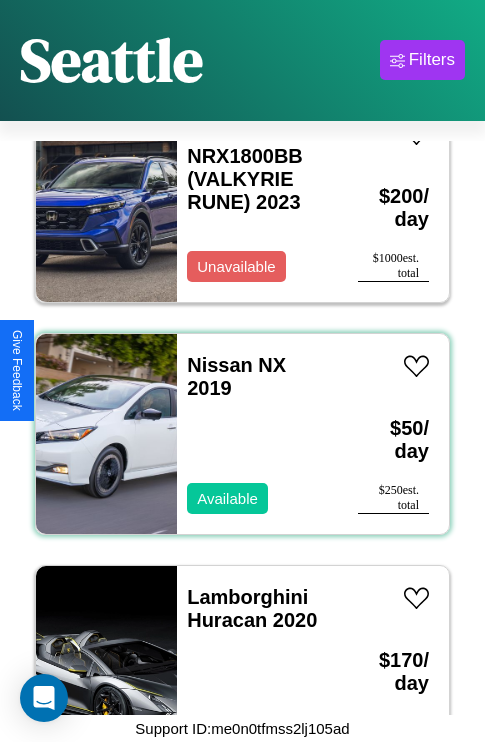 click on "Nissan   NX   2019 Available" at bounding box center [257, 434] 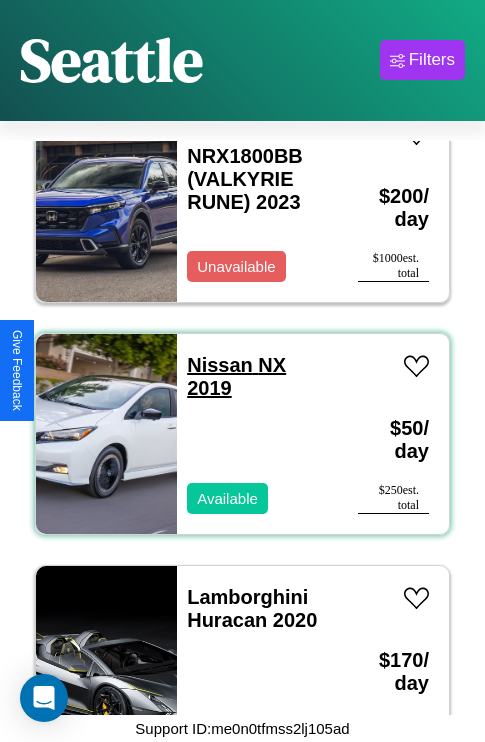 click on "Nissan   NX   2019" at bounding box center (236, 376) 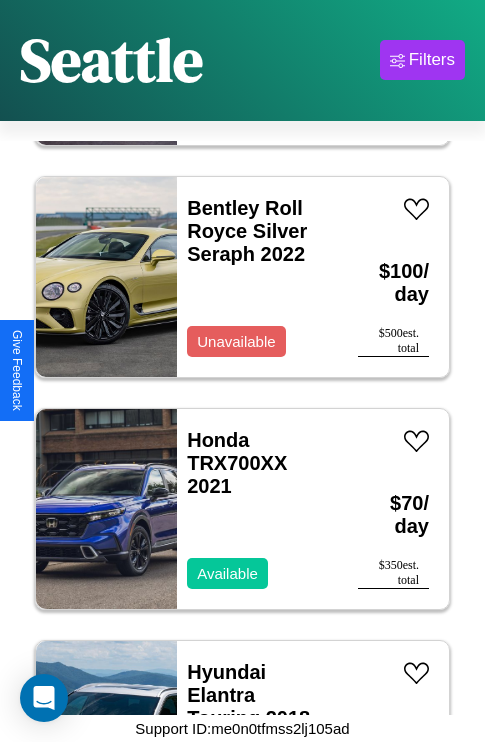 scroll, scrollTop: 9123, scrollLeft: 0, axis: vertical 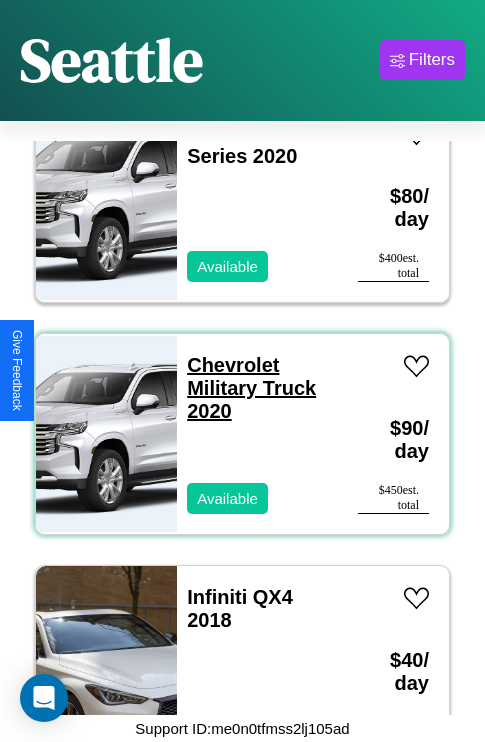click on "Chevrolet   Military Truck   2020" at bounding box center (251, 388) 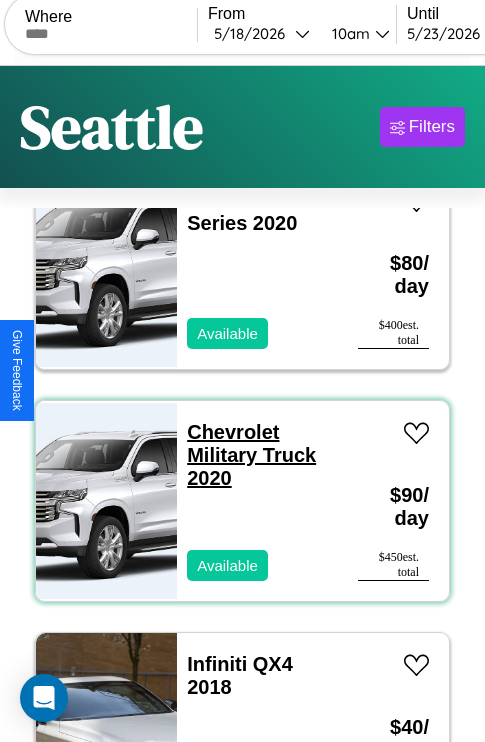 scroll, scrollTop: 0, scrollLeft: 0, axis: both 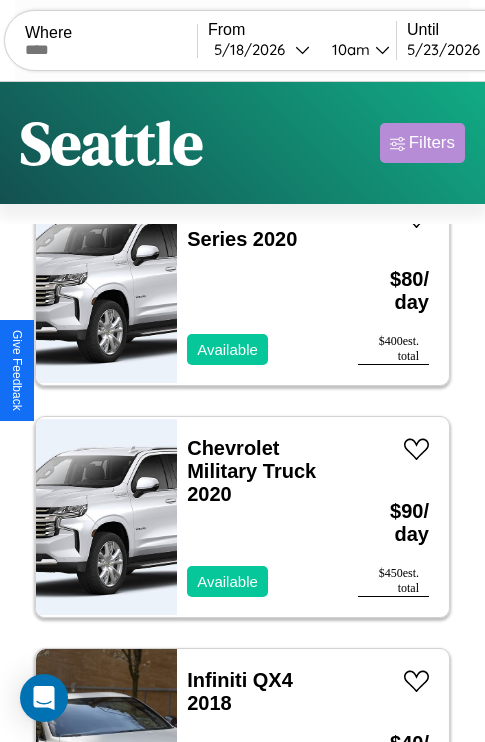 click on "Filters" at bounding box center (432, 143) 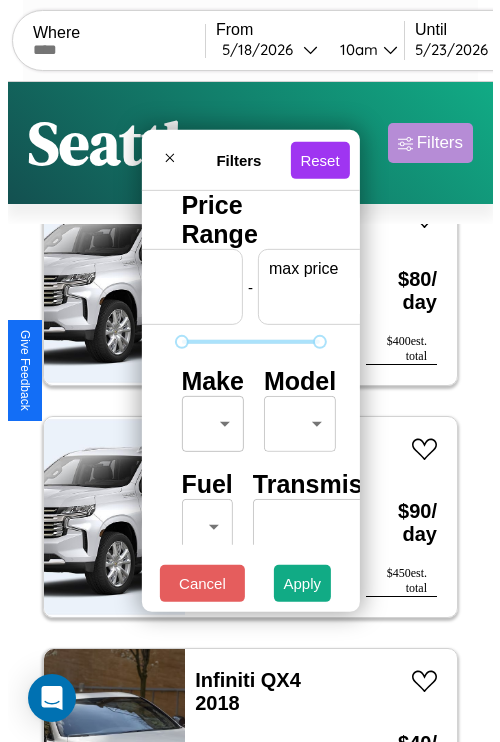 scroll, scrollTop: 0, scrollLeft: 124, axis: horizontal 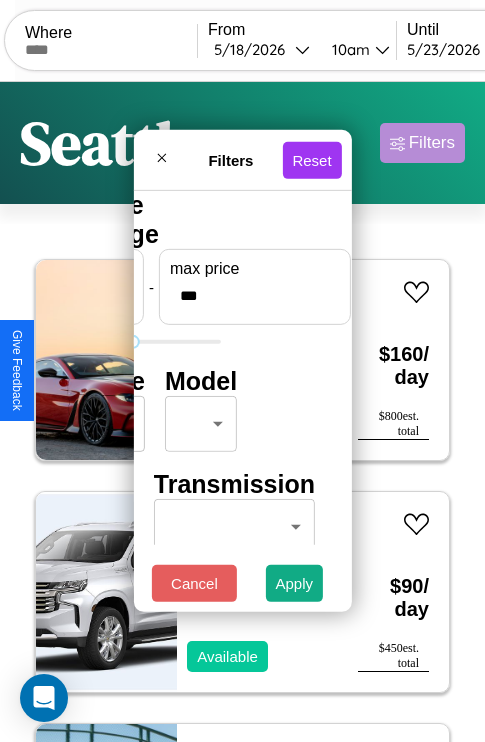 type on "***" 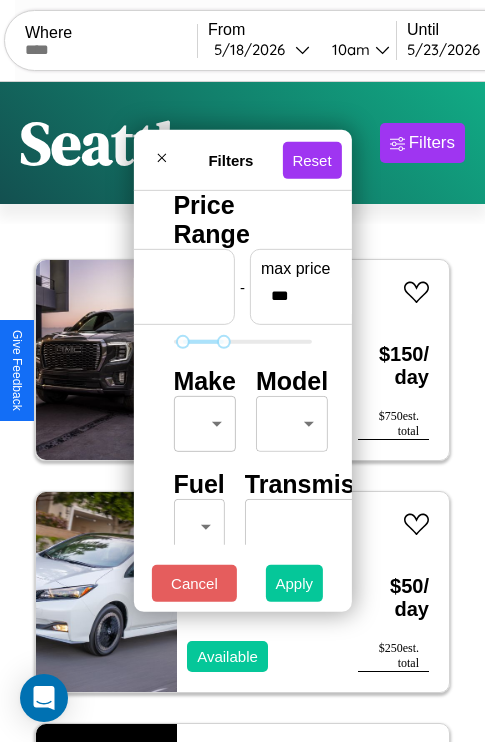 type on "**" 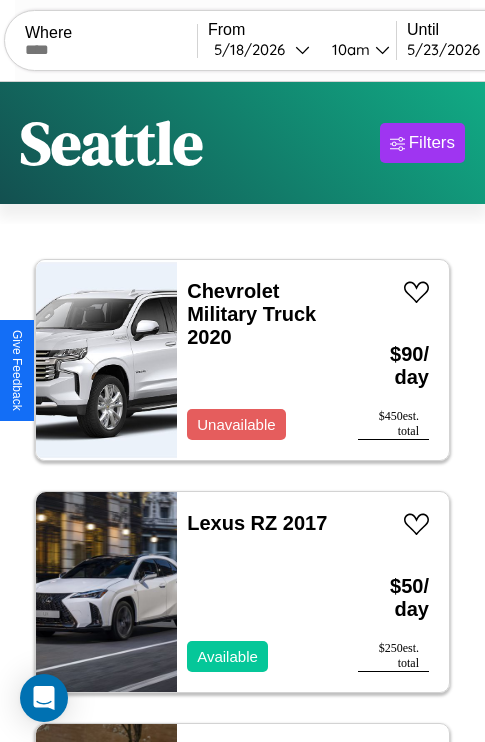 scroll, scrollTop: 66, scrollLeft: 0, axis: vertical 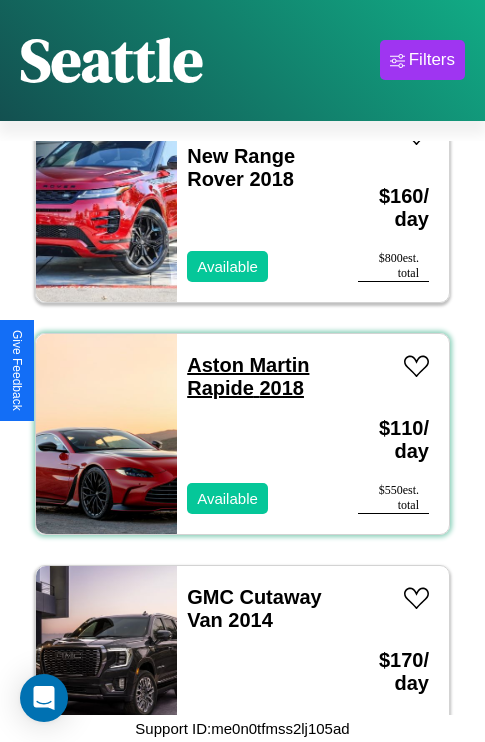 click on "Aston Martin   Rapide   2018" at bounding box center (248, 376) 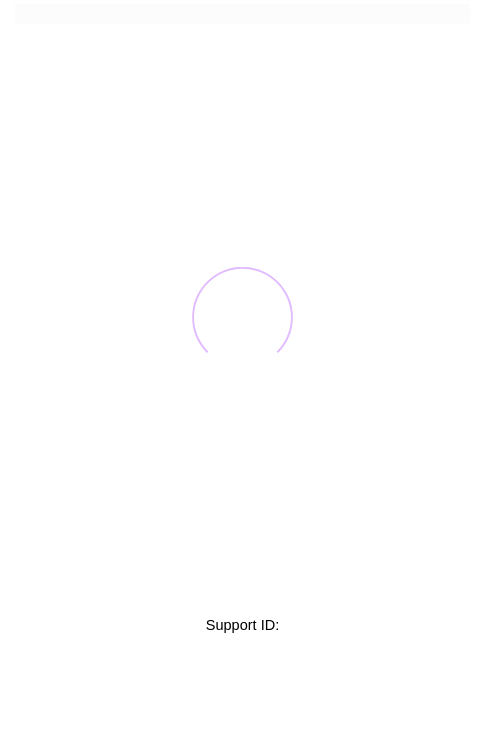 scroll, scrollTop: 0, scrollLeft: 0, axis: both 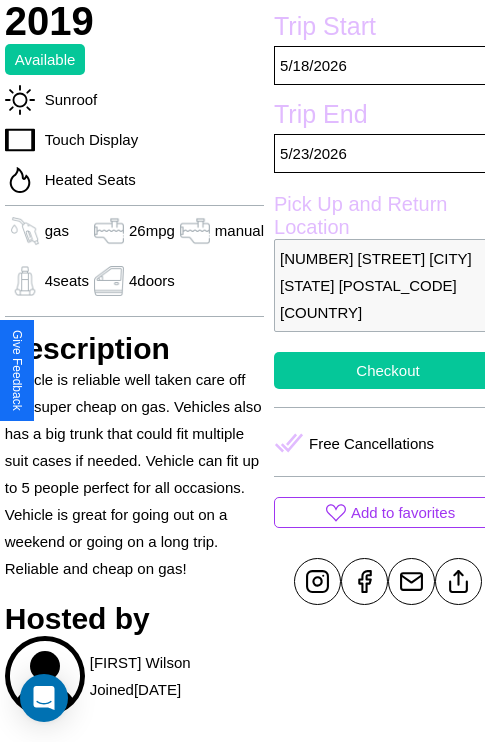 click on "Checkout" at bounding box center (388, 370) 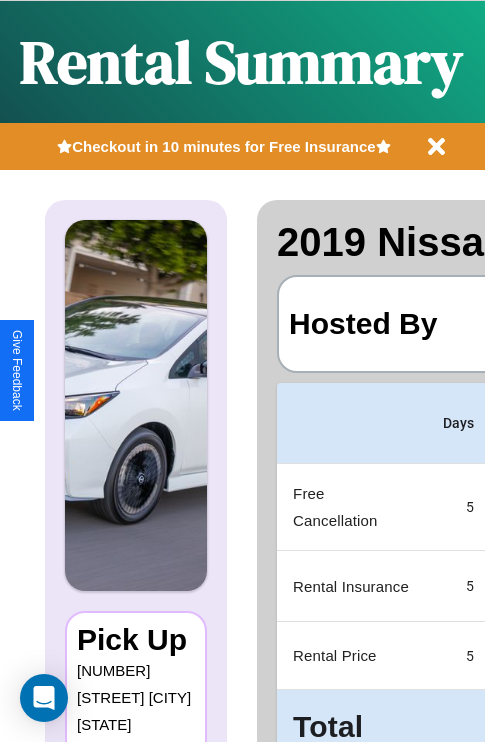 scroll, scrollTop: 0, scrollLeft: 387, axis: horizontal 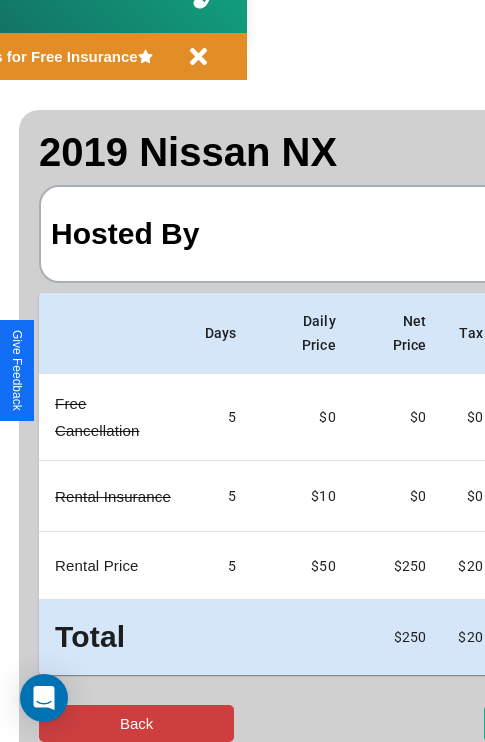 click on "Back" at bounding box center (136, 723) 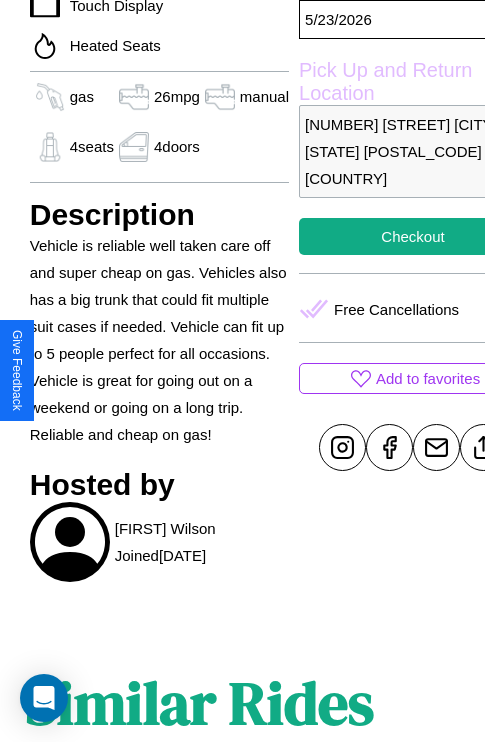 scroll, scrollTop: 736, scrollLeft: 48, axis: both 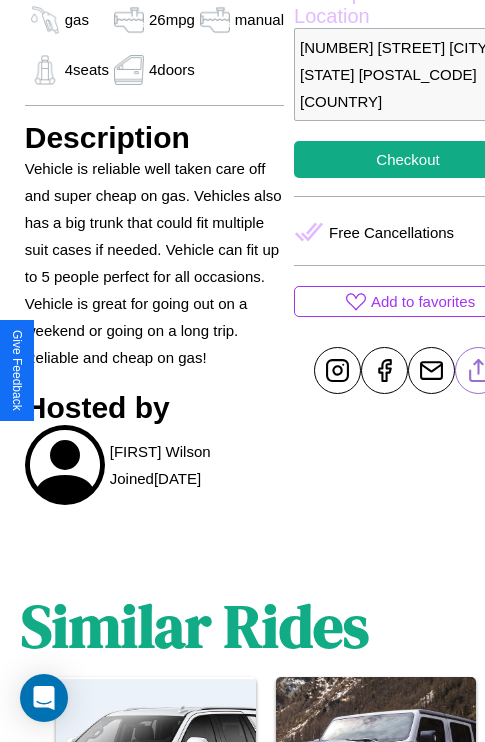 click 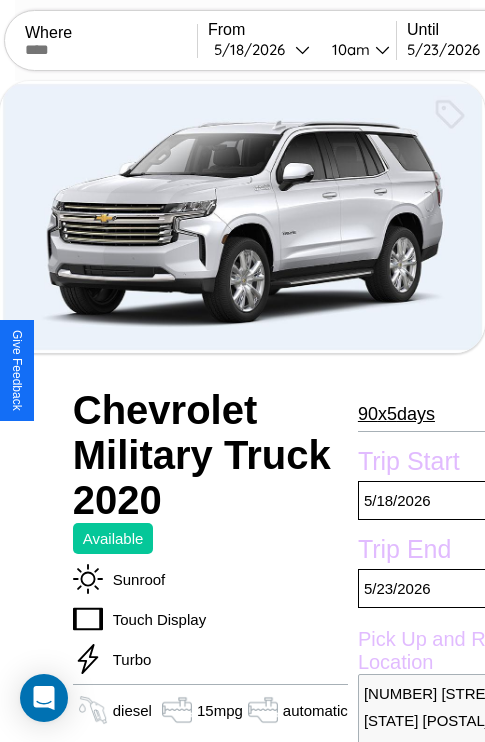 scroll, scrollTop: 44, scrollLeft: 0, axis: vertical 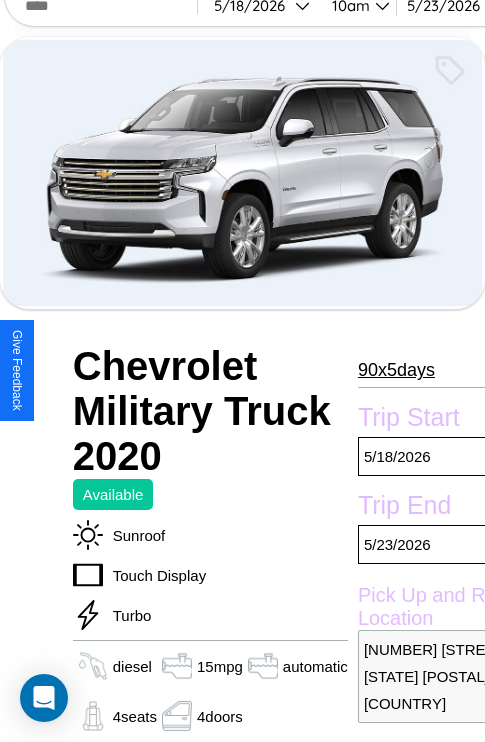 click on "90  x  5  days" at bounding box center [396, 370] 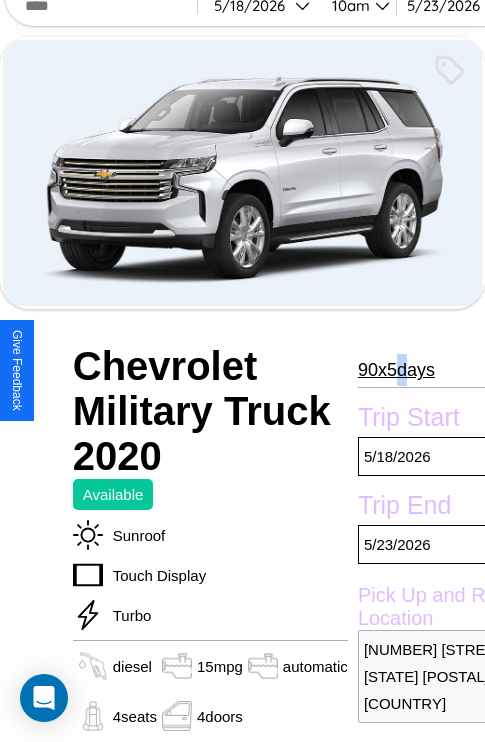 click on "90  x  5  days" at bounding box center [396, 370] 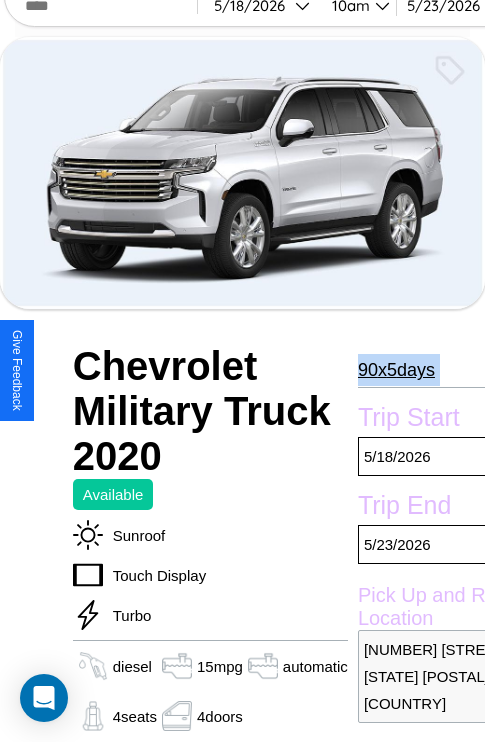 click on "90  x  5  days" at bounding box center [396, 370] 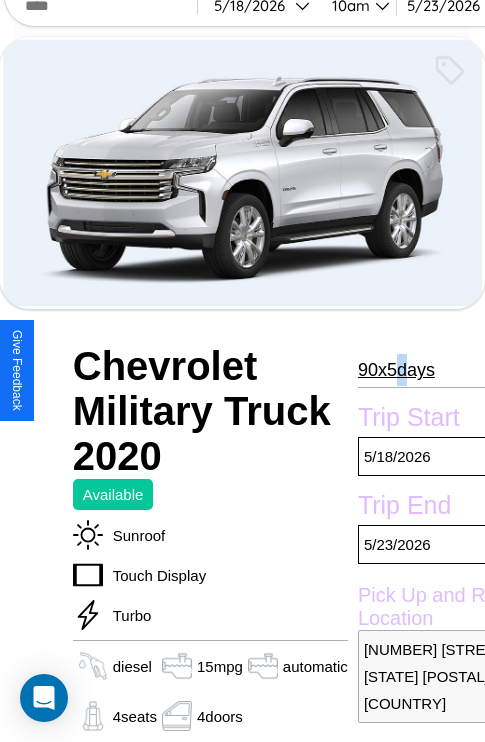 click on "90  x  5  days" at bounding box center [396, 370] 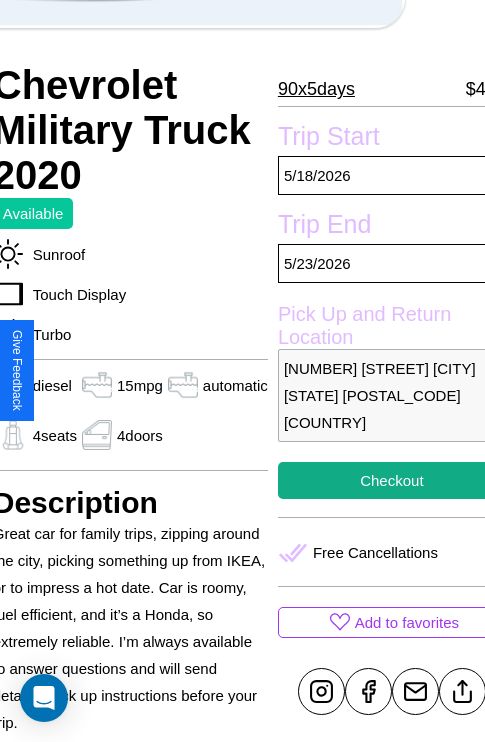 scroll, scrollTop: 349, scrollLeft: 88, axis: both 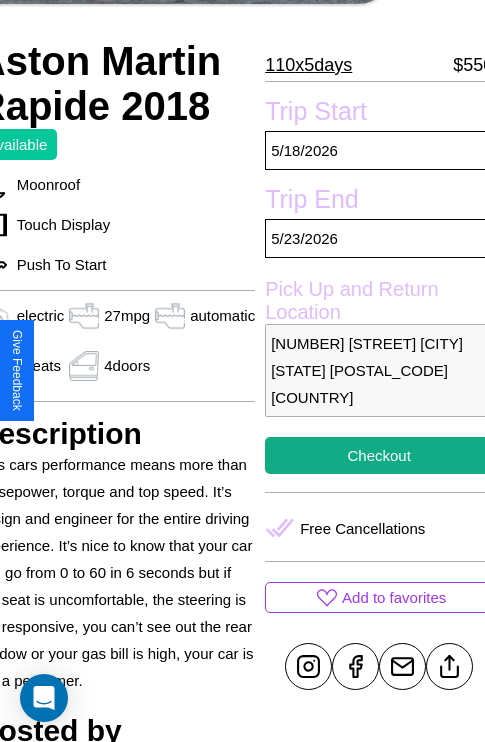 click on "[NUMBER] [STREET]  [CITY] [STATE] [POSTAL_CODE] [COUNTRY]" at bounding box center (379, 370) 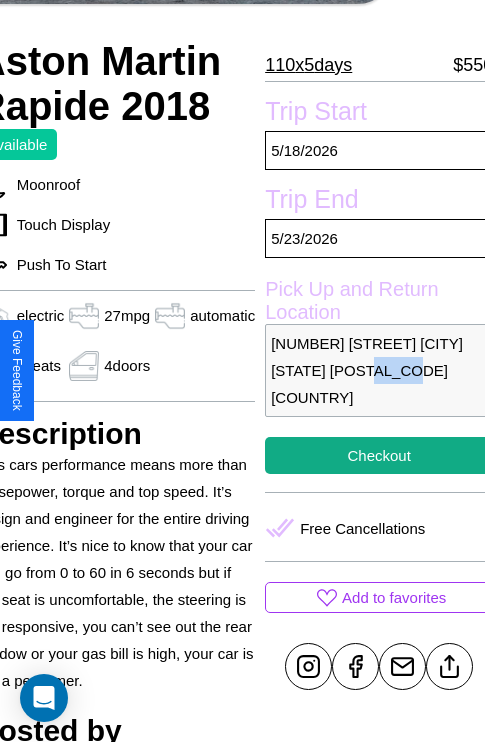 click on "[NUMBER] [STREET]  [CITY] [STATE] [POSTAL_CODE] [COUNTRY]" at bounding box center [379, 370] 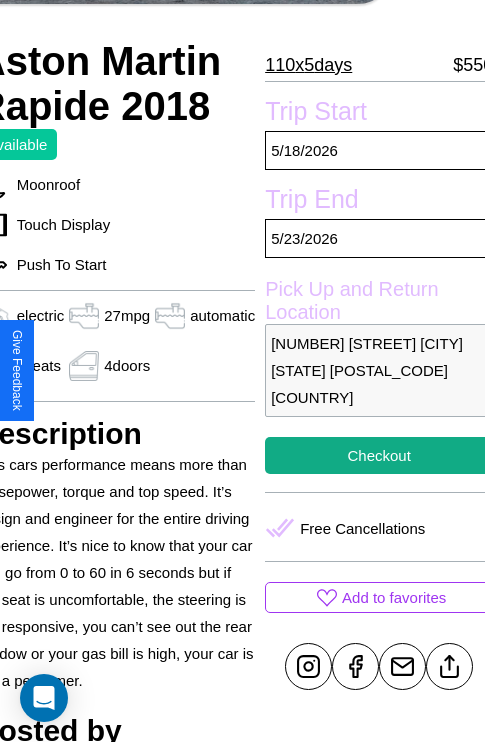 click on "[NUMBER] [STREET]  [CITY] [STATE] [POSTAL_CODE] [COUNTRY]" at bounding box center (379, 370) 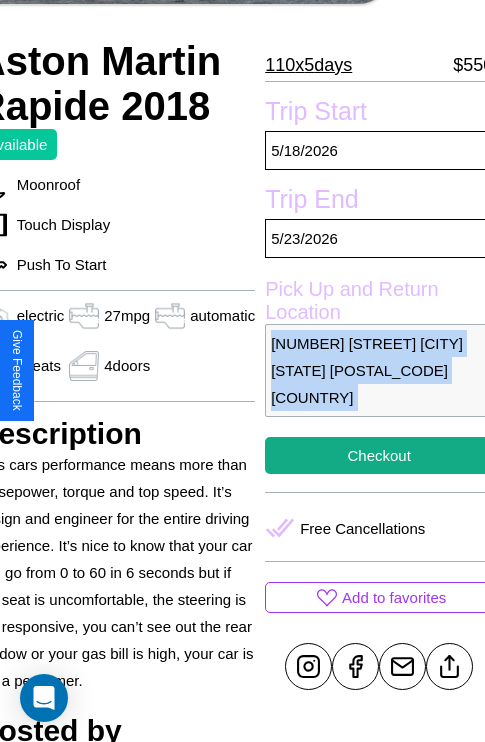 click on "[NUMBER] [STREET]  [CITY] [STATE] [POSTAL_CODE] [COUNTRY]" at bounding box center [379, 370] 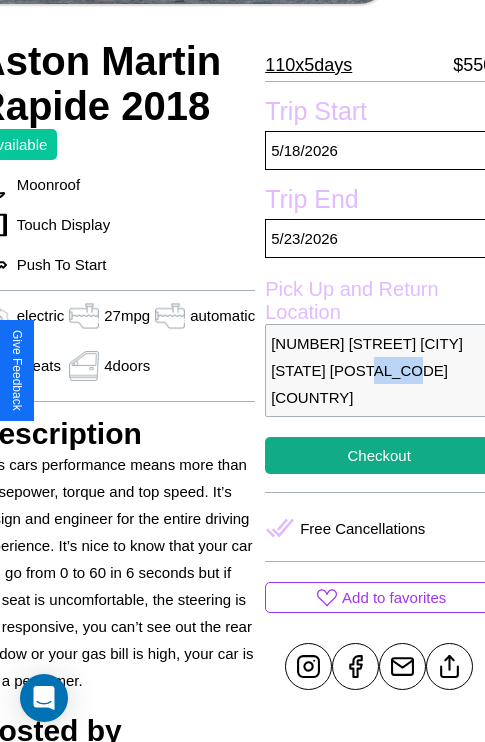 click on "[NUMBER] [STREET]  [CITY] [STATE] [POSTAL_CODE] [COUNTRY]" at bounding box center [379, 370] 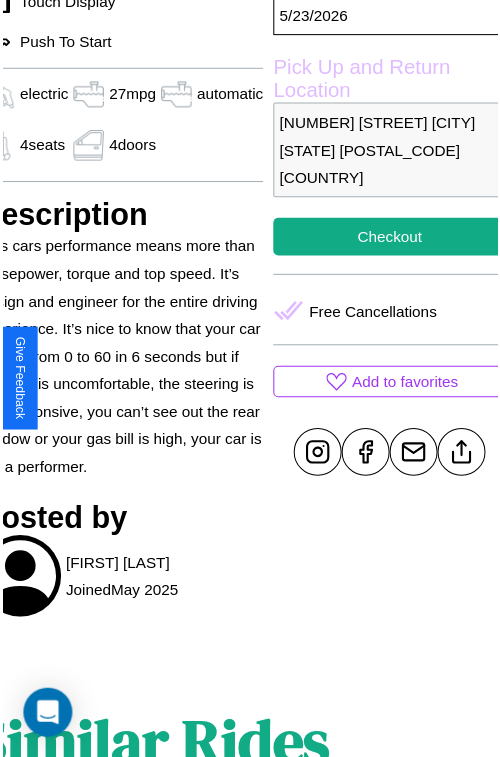 scroll, scrollTop: 668, scrollLeft: 96, axis: both 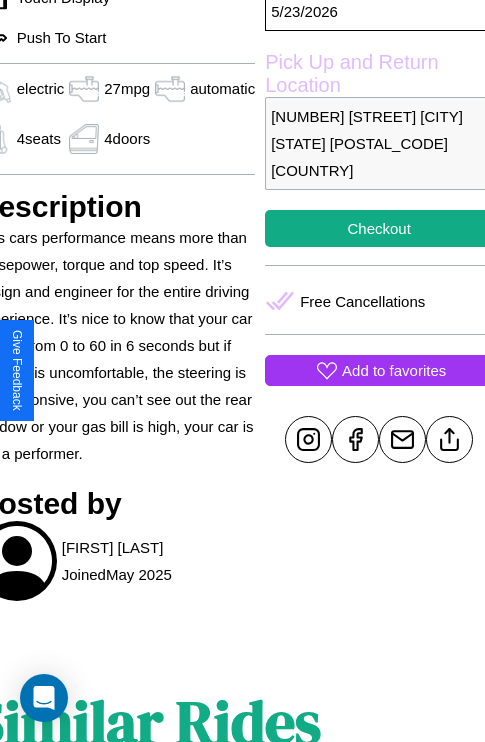 click on "Add to favorites" at bounding box center [394, 370] 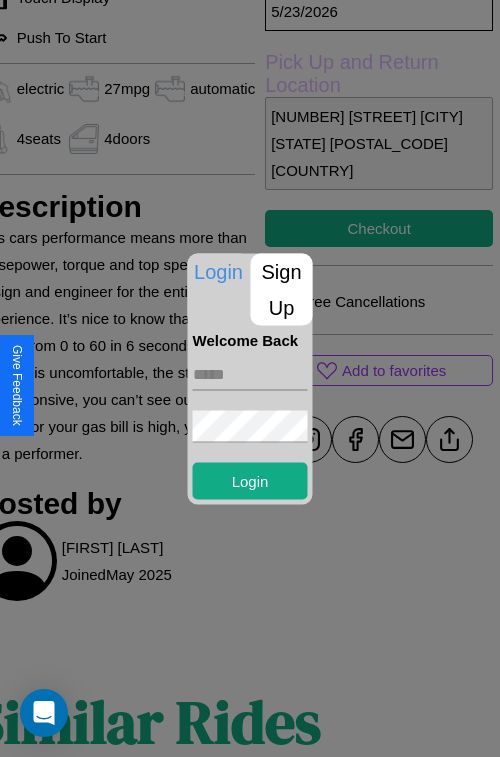 click at bounding box center [250, 374] 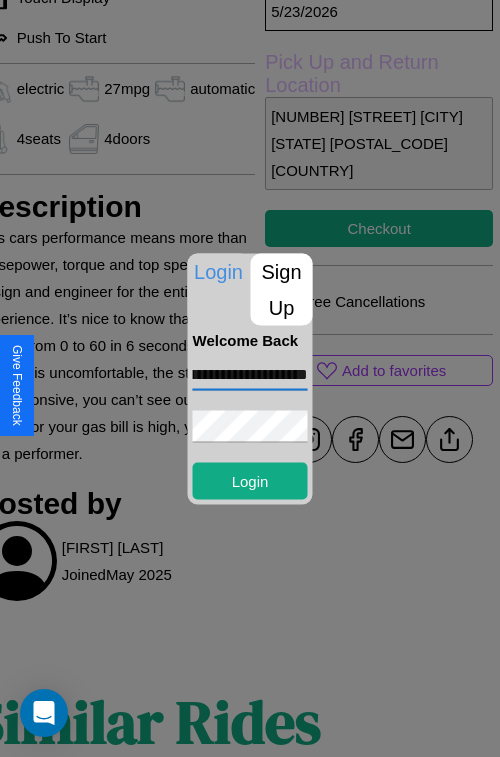 scroll, scrollTop: 0, scrollLeft: 74, axis: horizontal 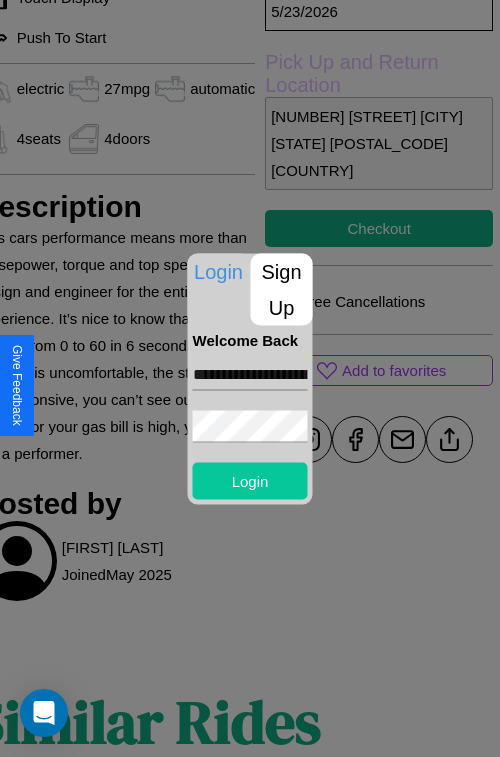click on "Login" at bounding box center [250, 480] 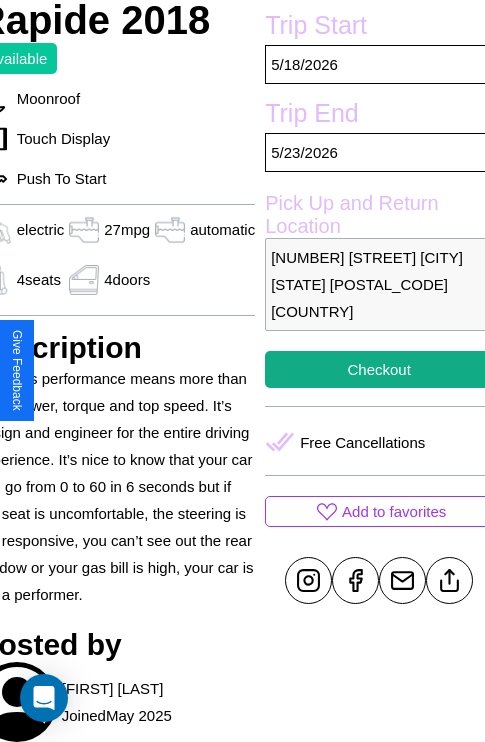 scroll, scrollTop: 526, scrollLeft: 96, axis: both 